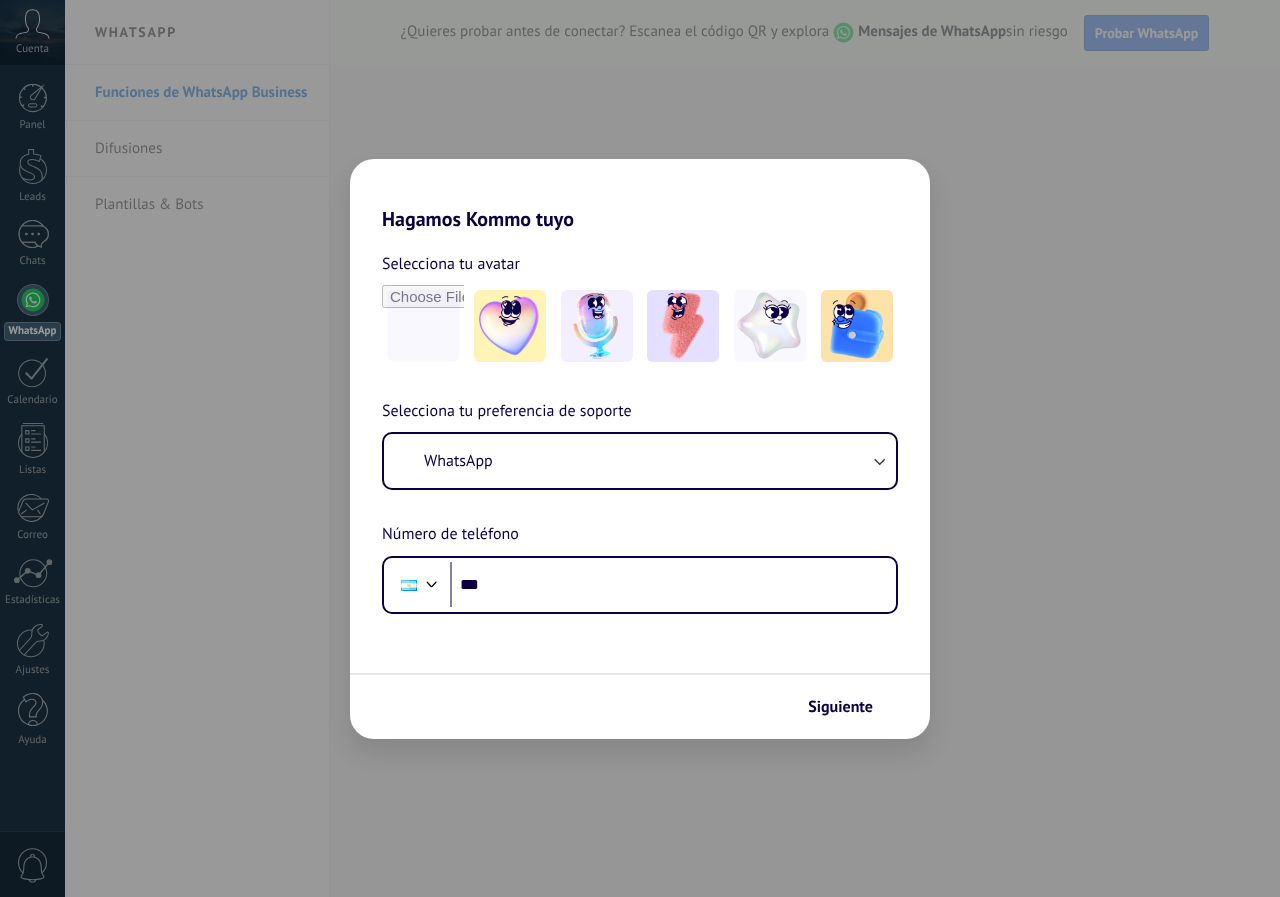scroll, scrollTop: 0, scrollLeft: 0, axis: both 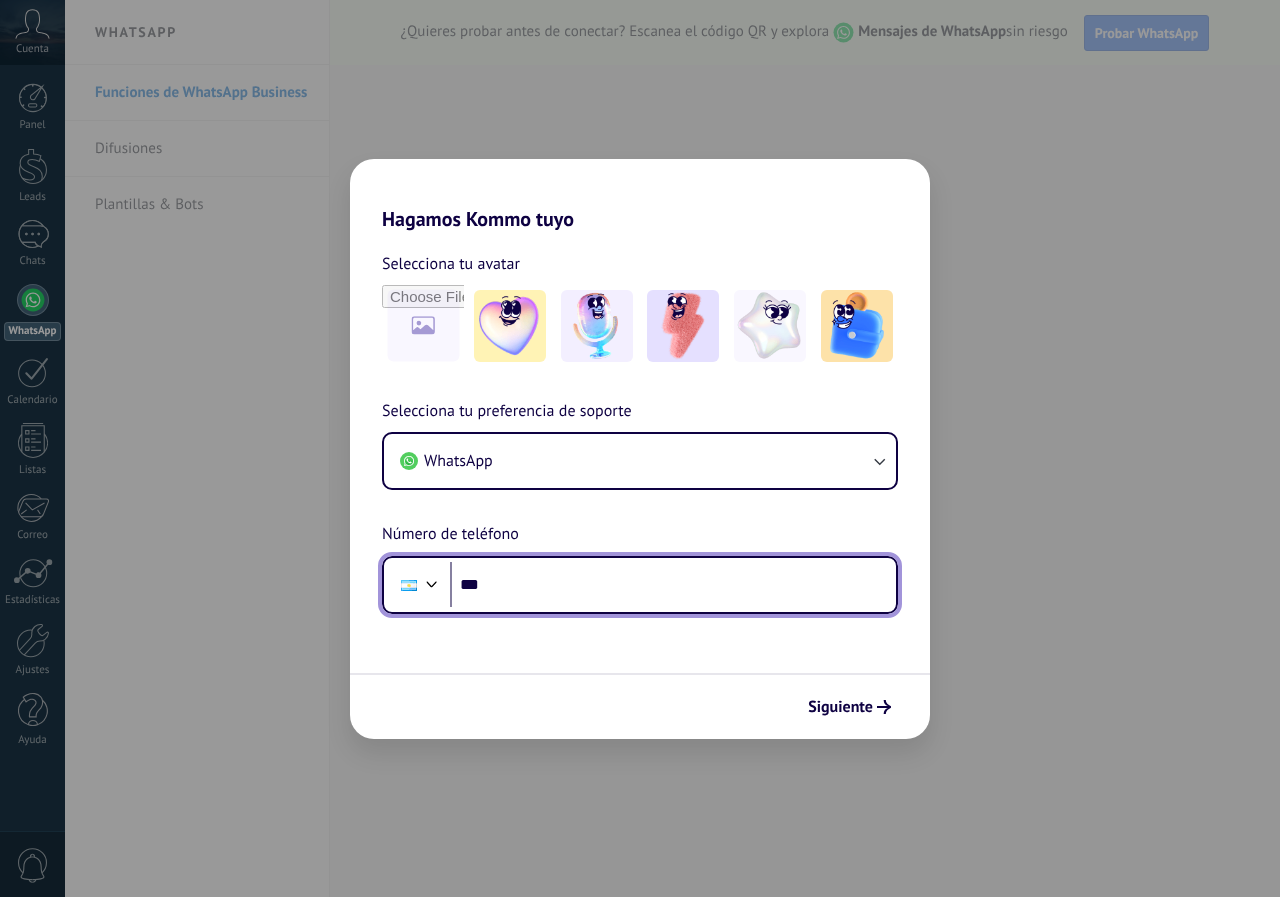 click on "***" at bounding box center (673, 585) 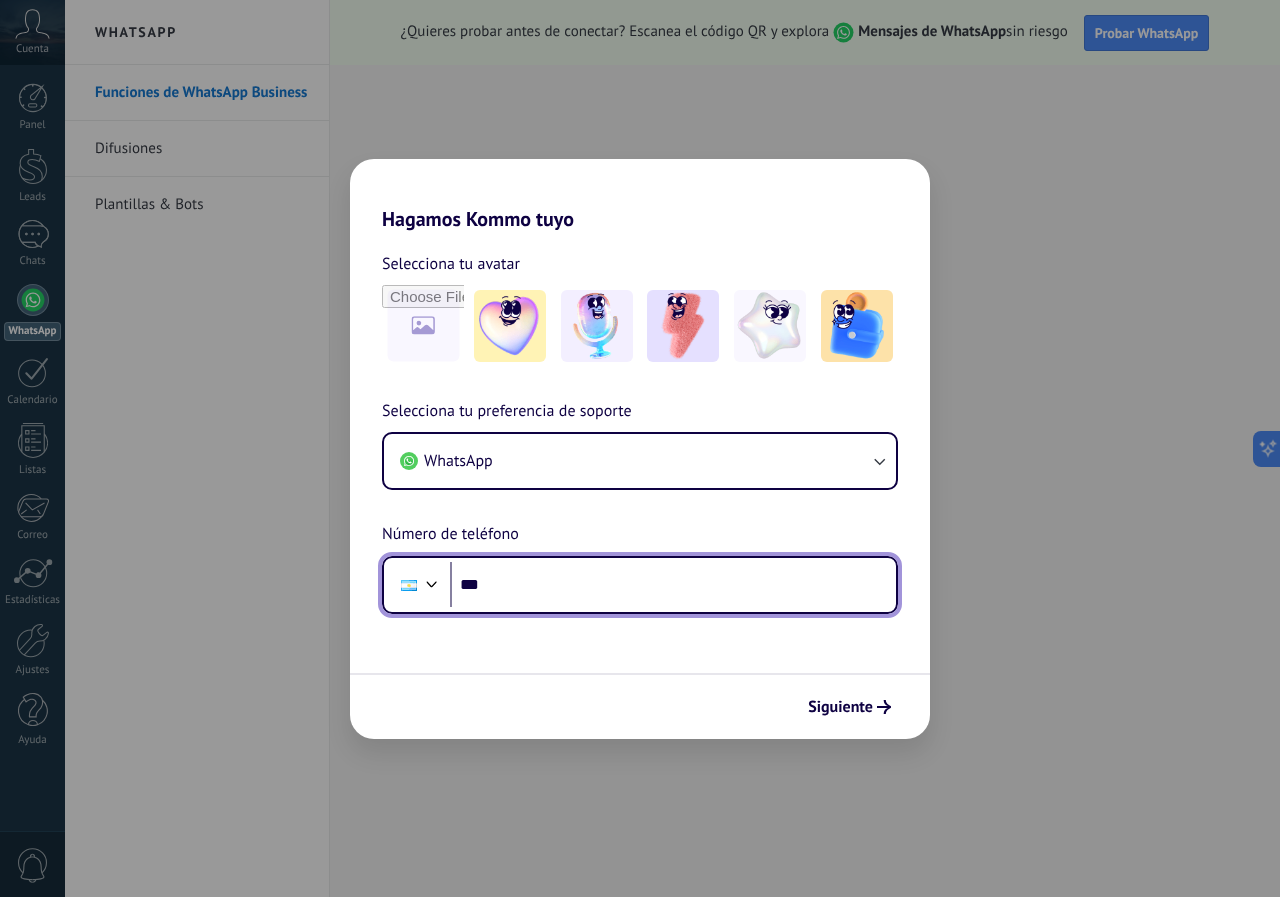 click on "***" at bounding box center [673, 585] 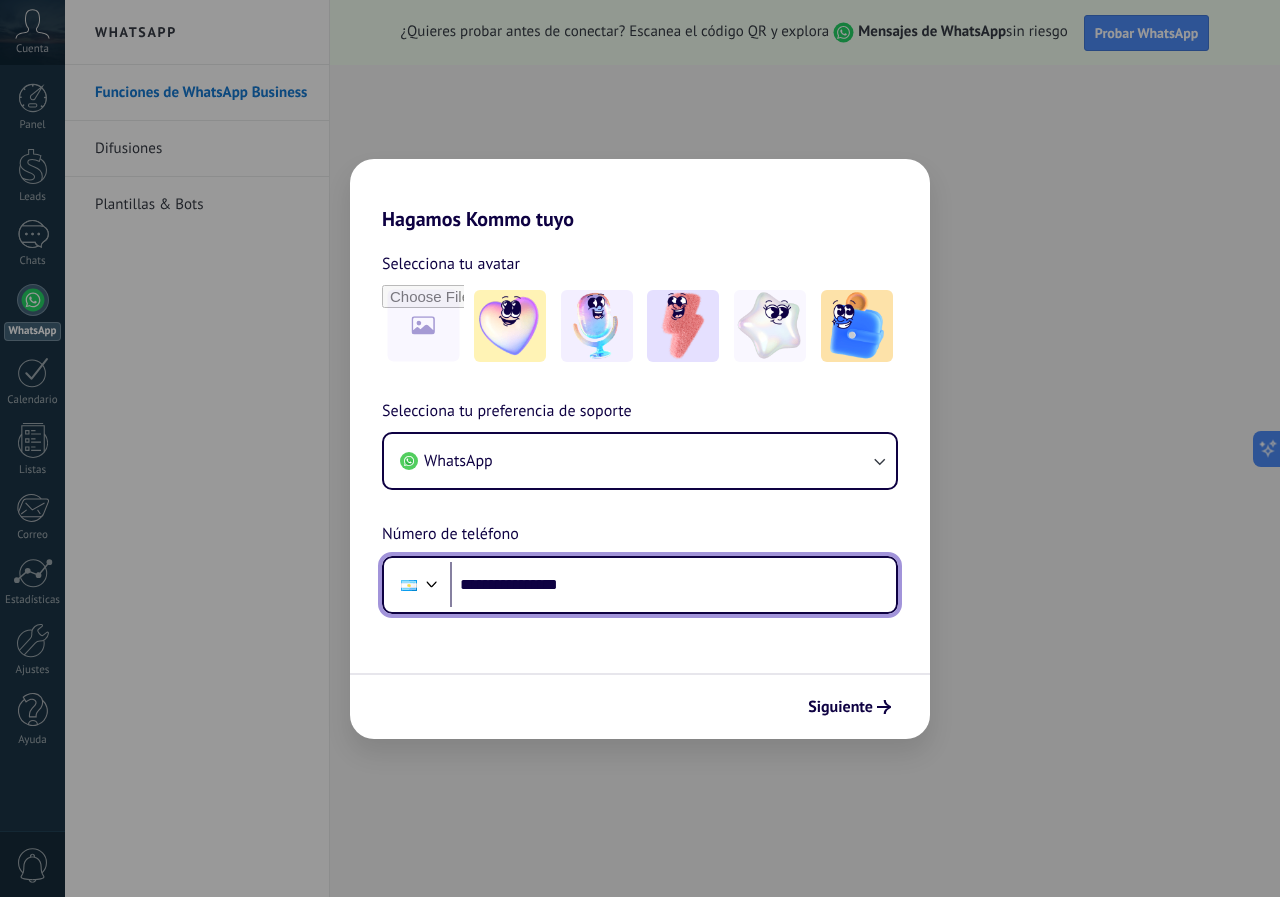 type on "**********" 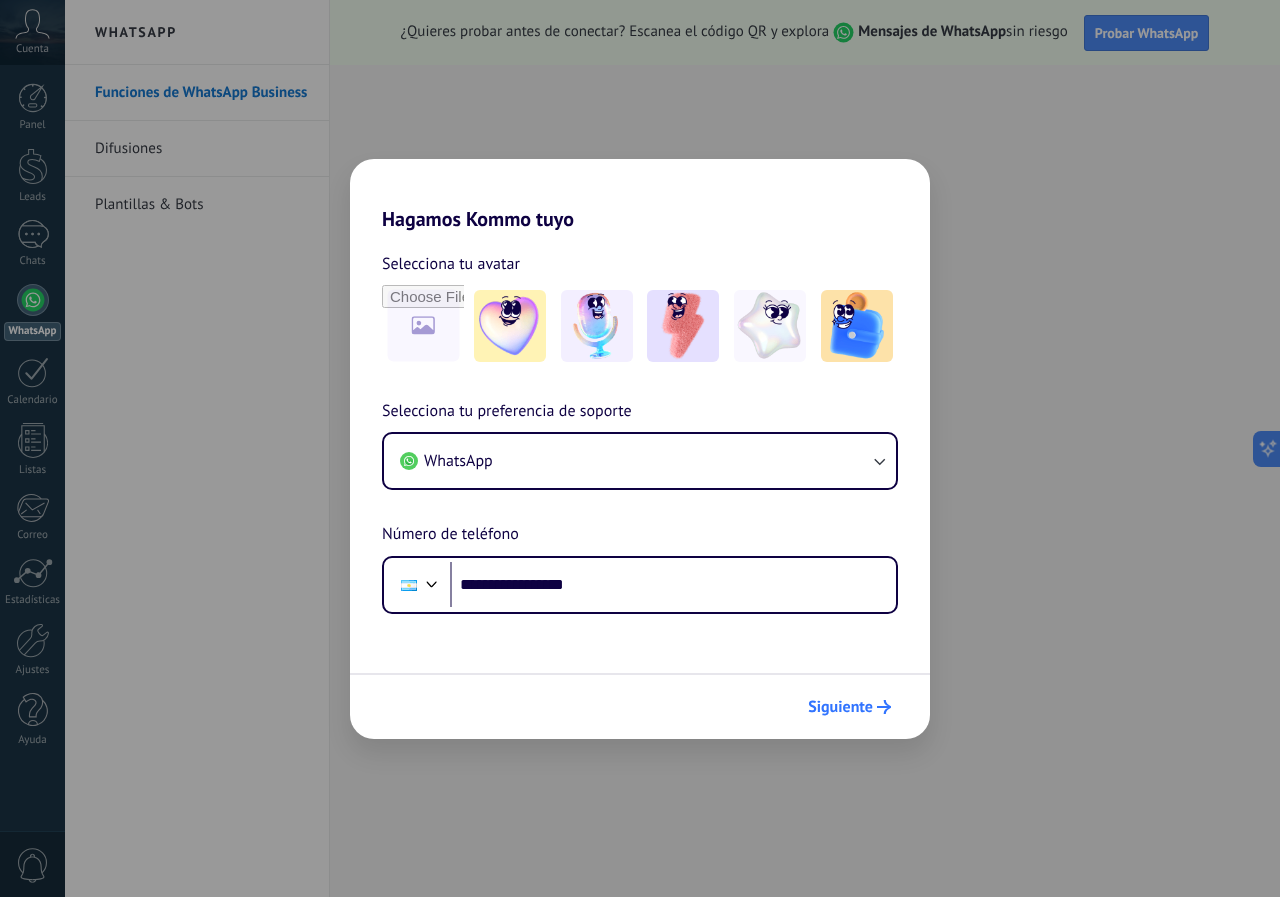 click on "Siguiente" at bounding box center (840, 707) 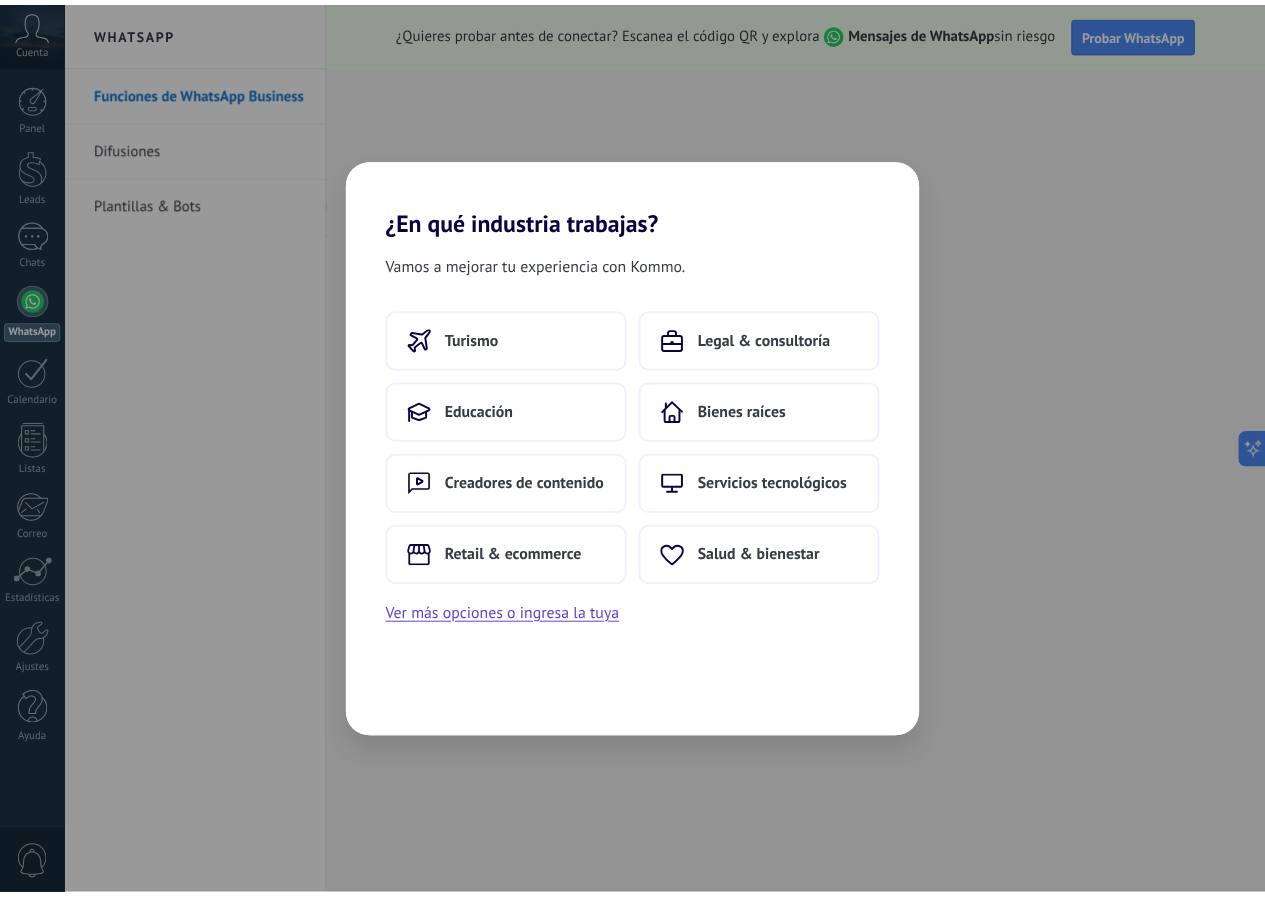 scroll, scrollTop: 0, scrollLeft: 0, axis: both 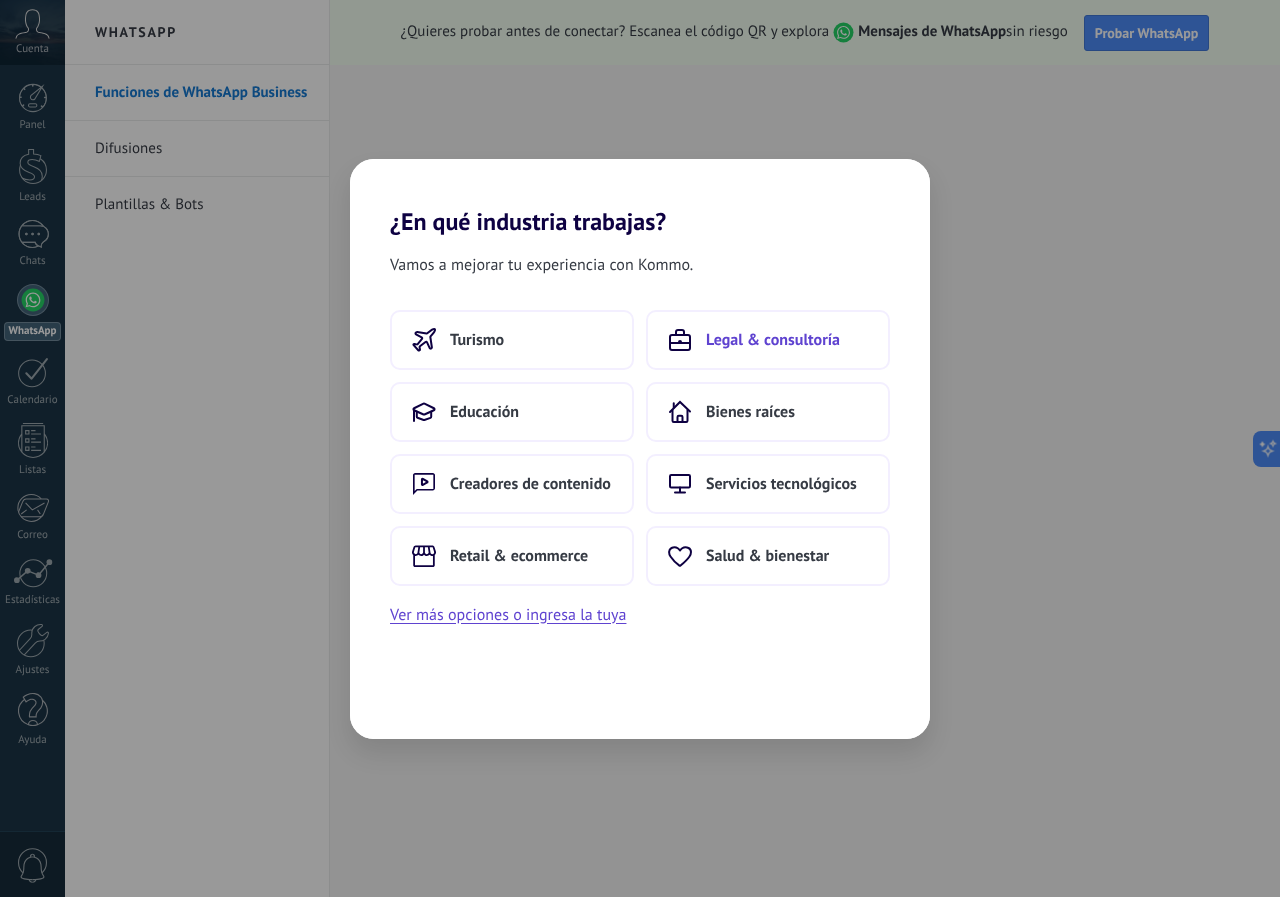 click on "Legal & consultoría" at bounding box center [773, 340] 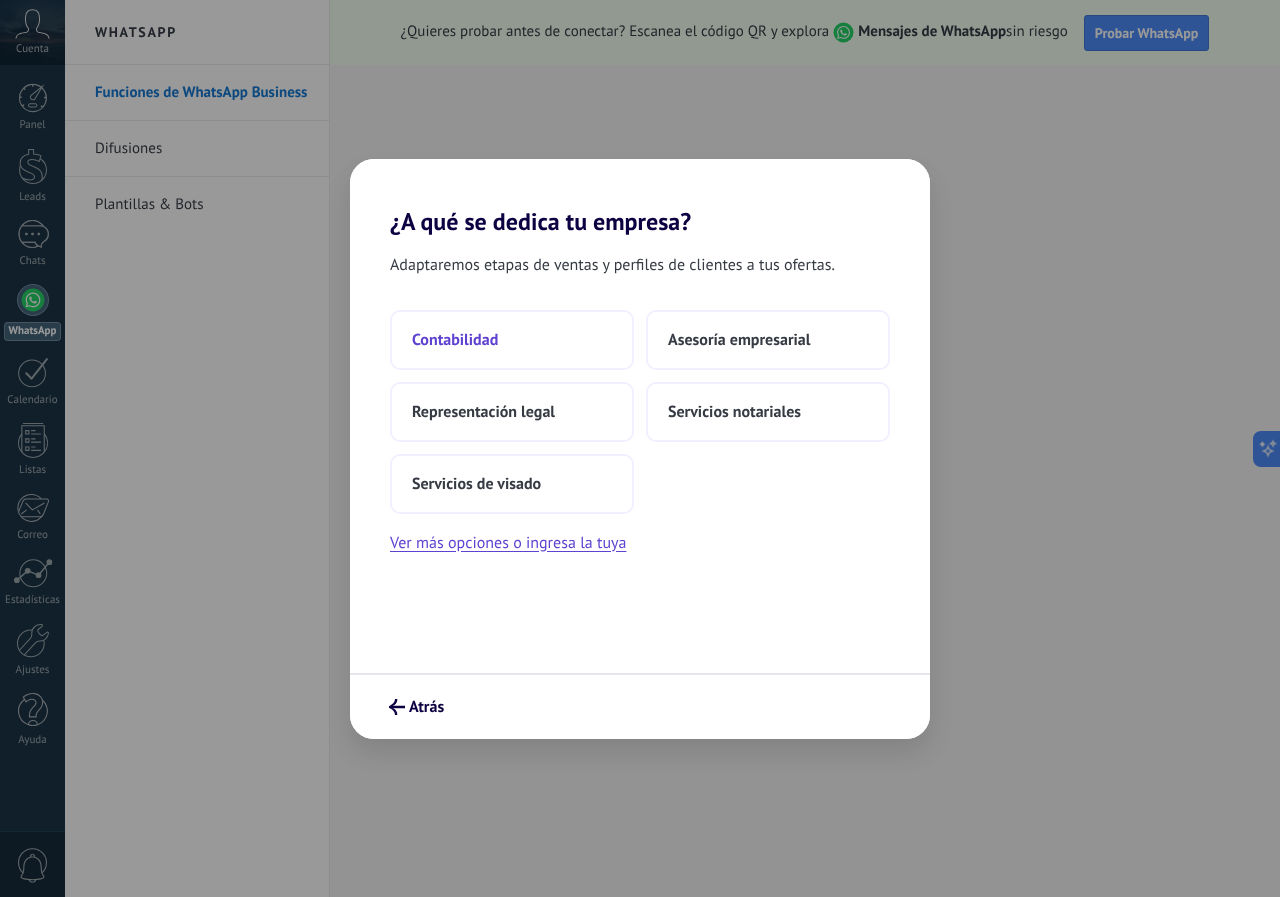 click on "Contabilidad" at bounding box center (455, 340) 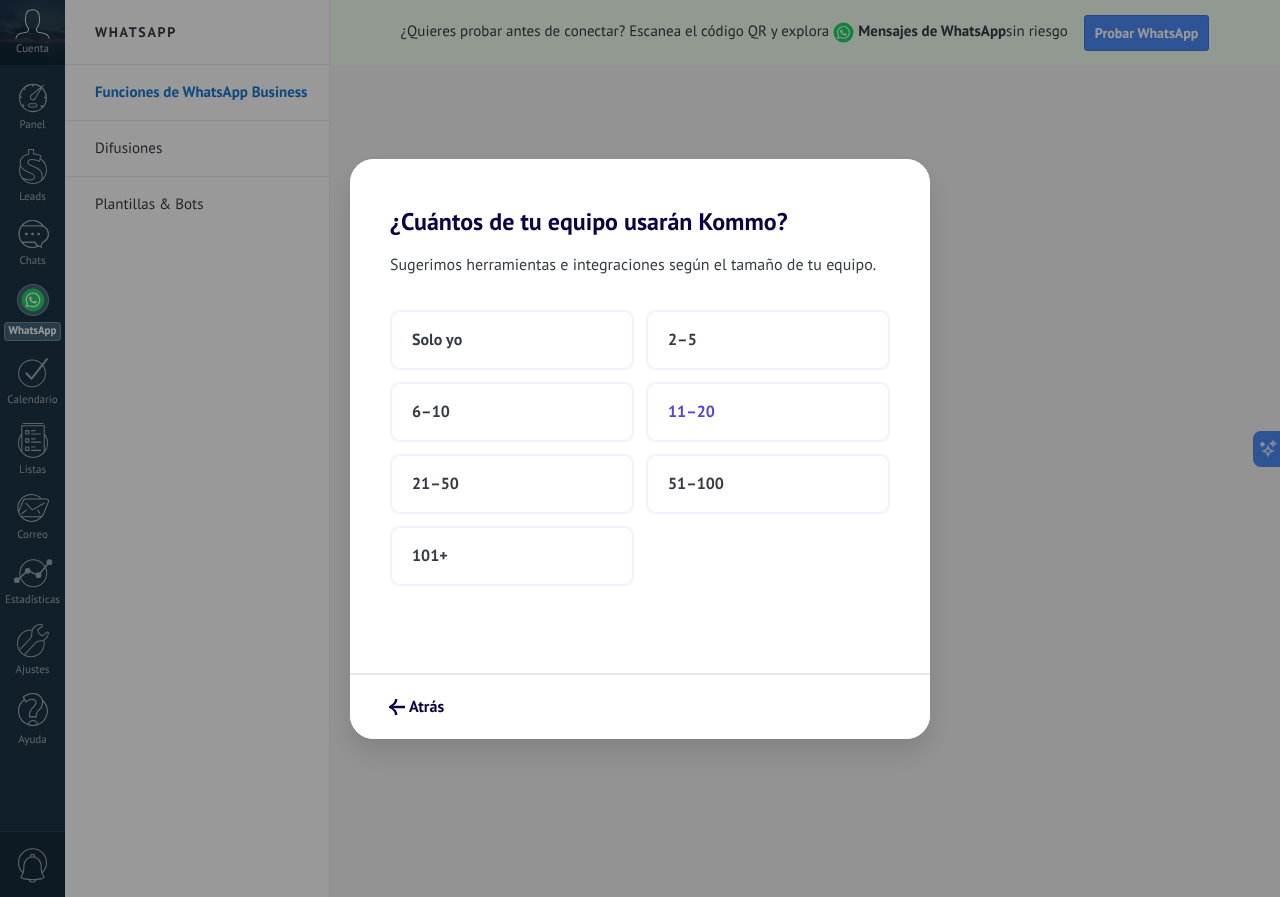 click on "11–20" at bounding box center (691, 412) 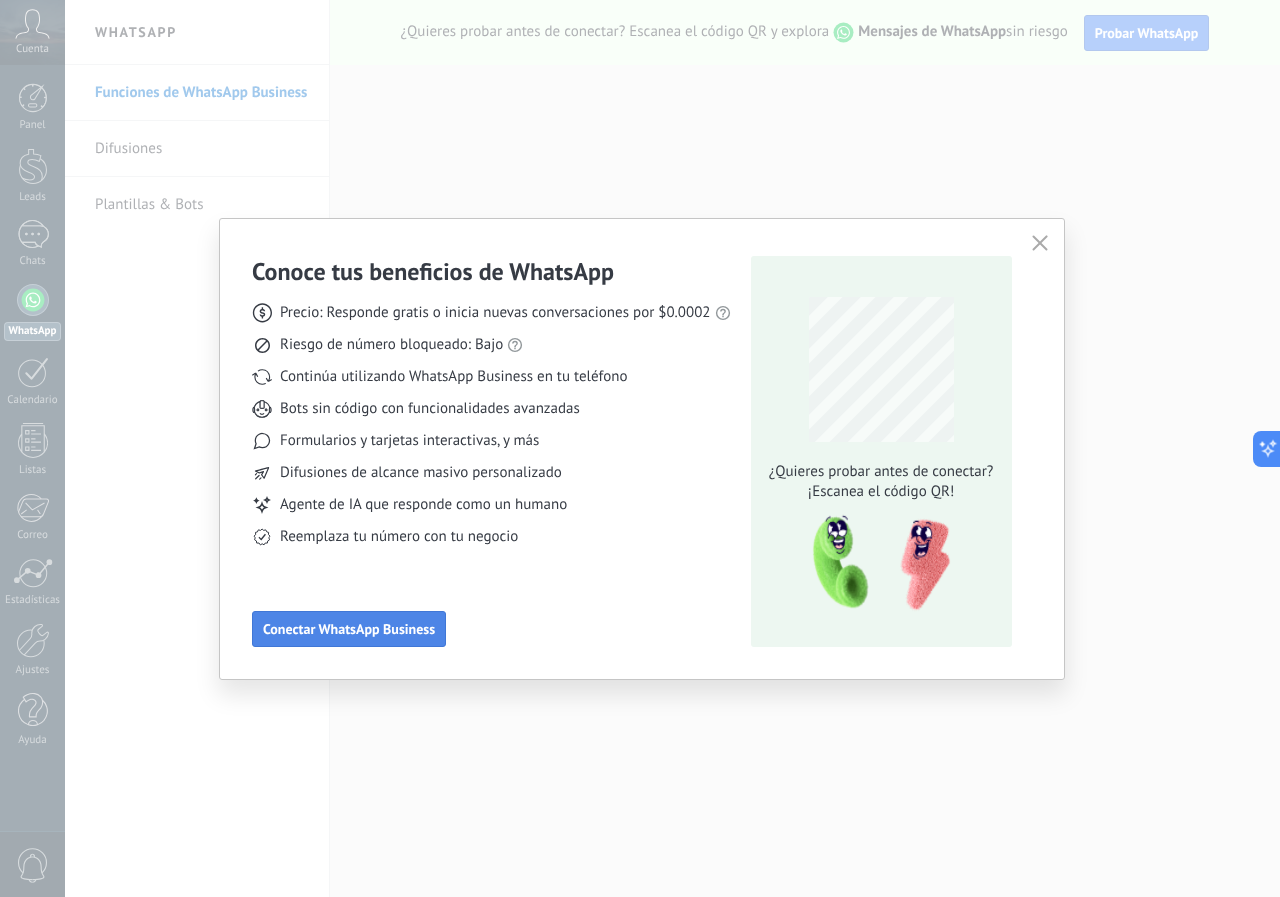click on "Conectar WhatsApp Business" at bounding box center [349, 629] 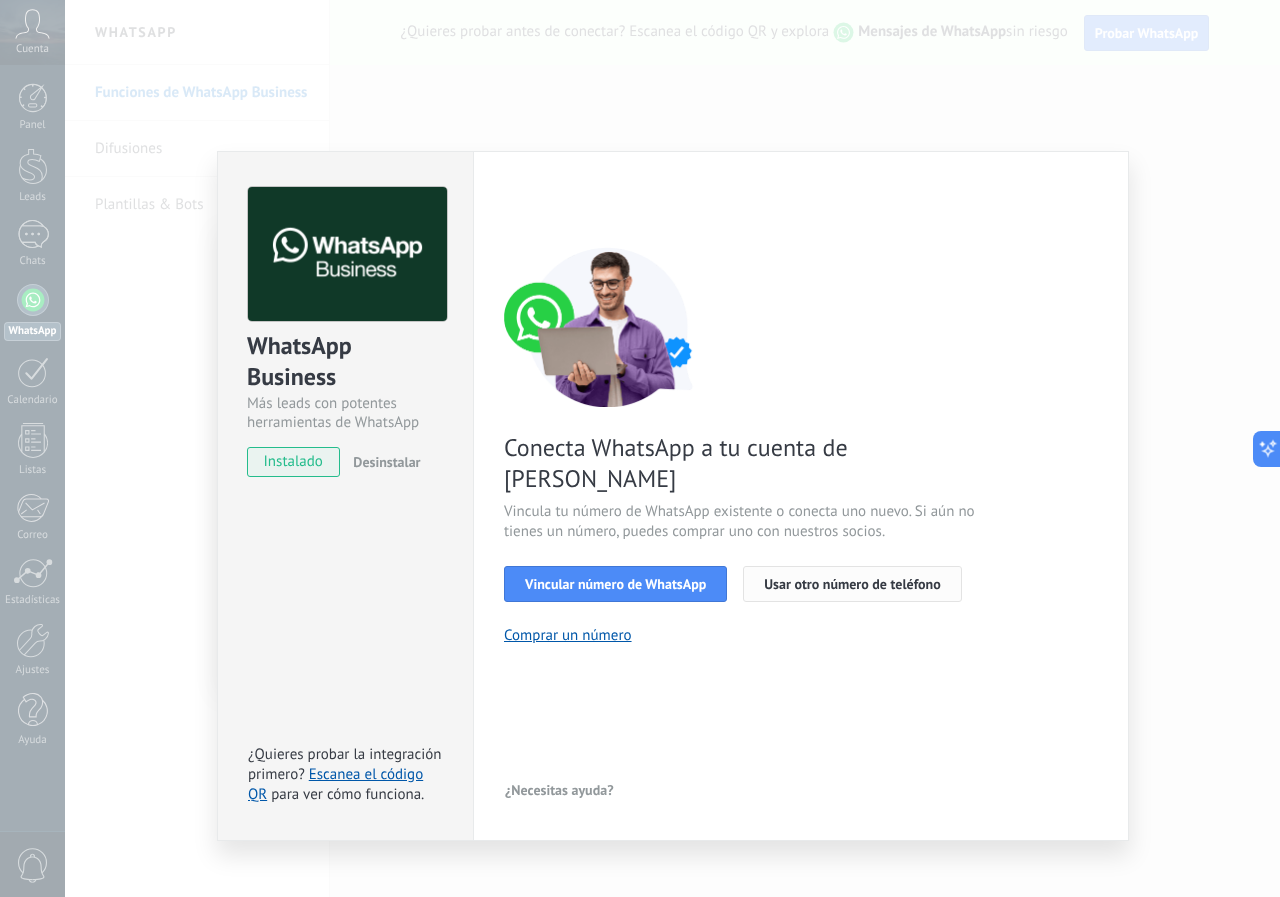 click on "Usar otro número de teléfono" at bounding box center [852, 584] 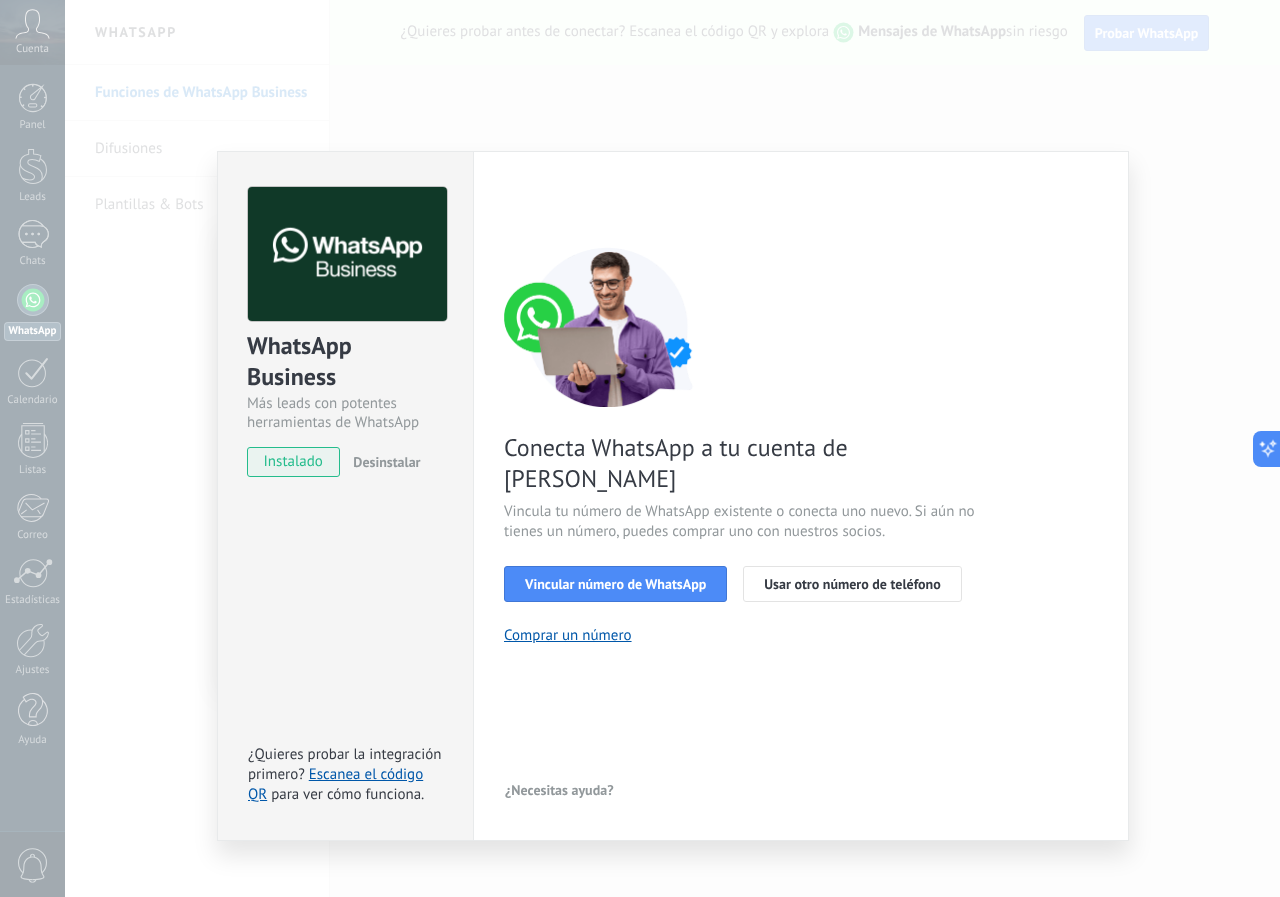 click on "WhatsApp Business Más leads con potentes herramientas de WhatsApp instalado Desinstalar ¿Quieres probar la integración primero?   Escanea el código QR   para ver cómo funciona. Configuraciones Autorizaciones This tab logs the users who have granted integration access to this account. If you want to to remove a user's ability to send requests to the account on behalf of this integration, you can revoke access. If access is revoked from all users, the integration will stop working. This app is installed, but no one has given it access yet. WhatsApp Cloud API más _:  Guardar < Volver 1 Seleccionar aplicación 2 Conectar Facebook  3 Finalizar configuración Conecta WhatsApp a tu cuenta de Kommo Vincula tu número de WhatsApp existente o conecta uno nuevo. Si aún no tienes un número, puedes comprar uno con nuestros socios. Vincular número de WhatsApp Usar otro número de teléfono Comprar un número ¿Necesitas ayuda?" at bounding box center [672, 448] 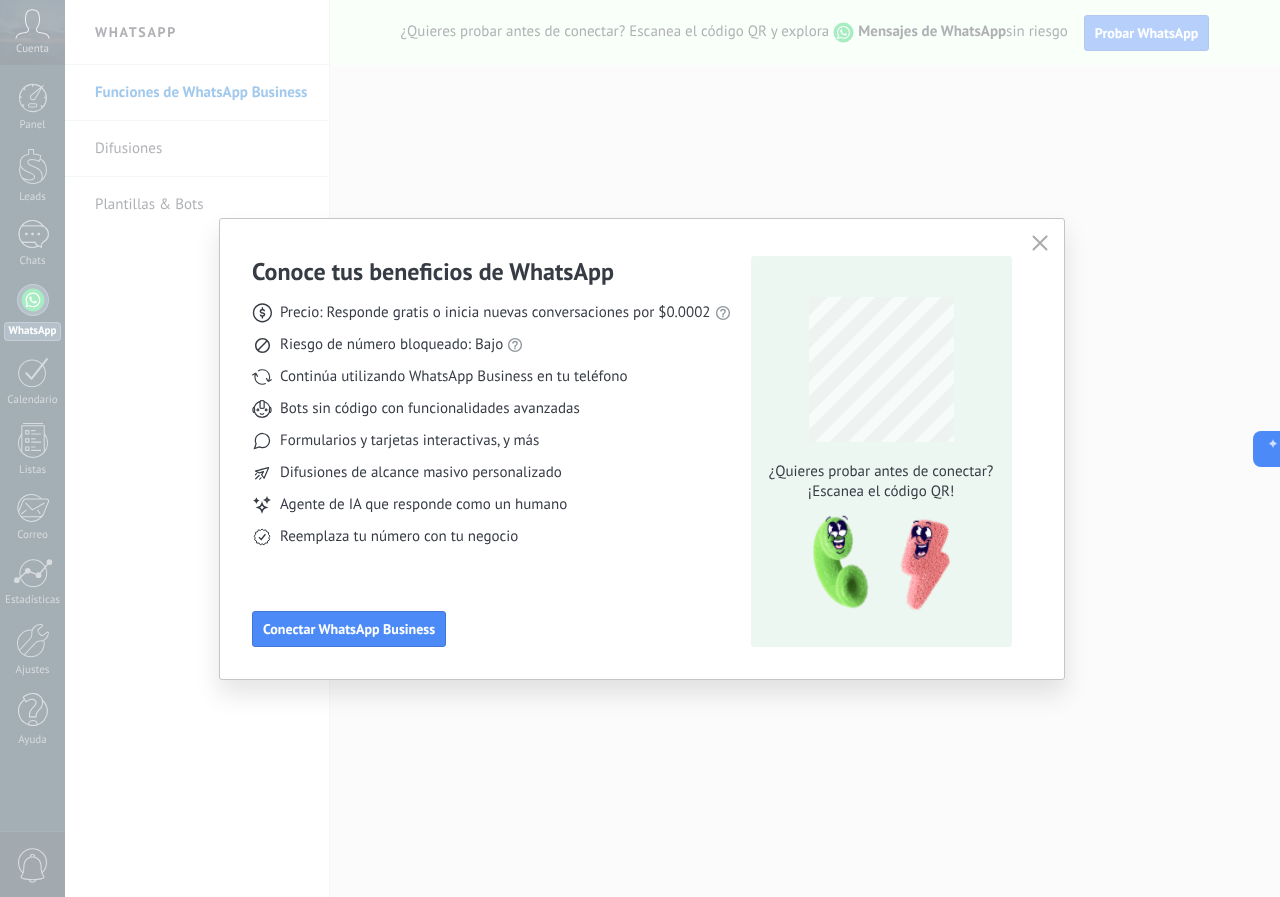 click 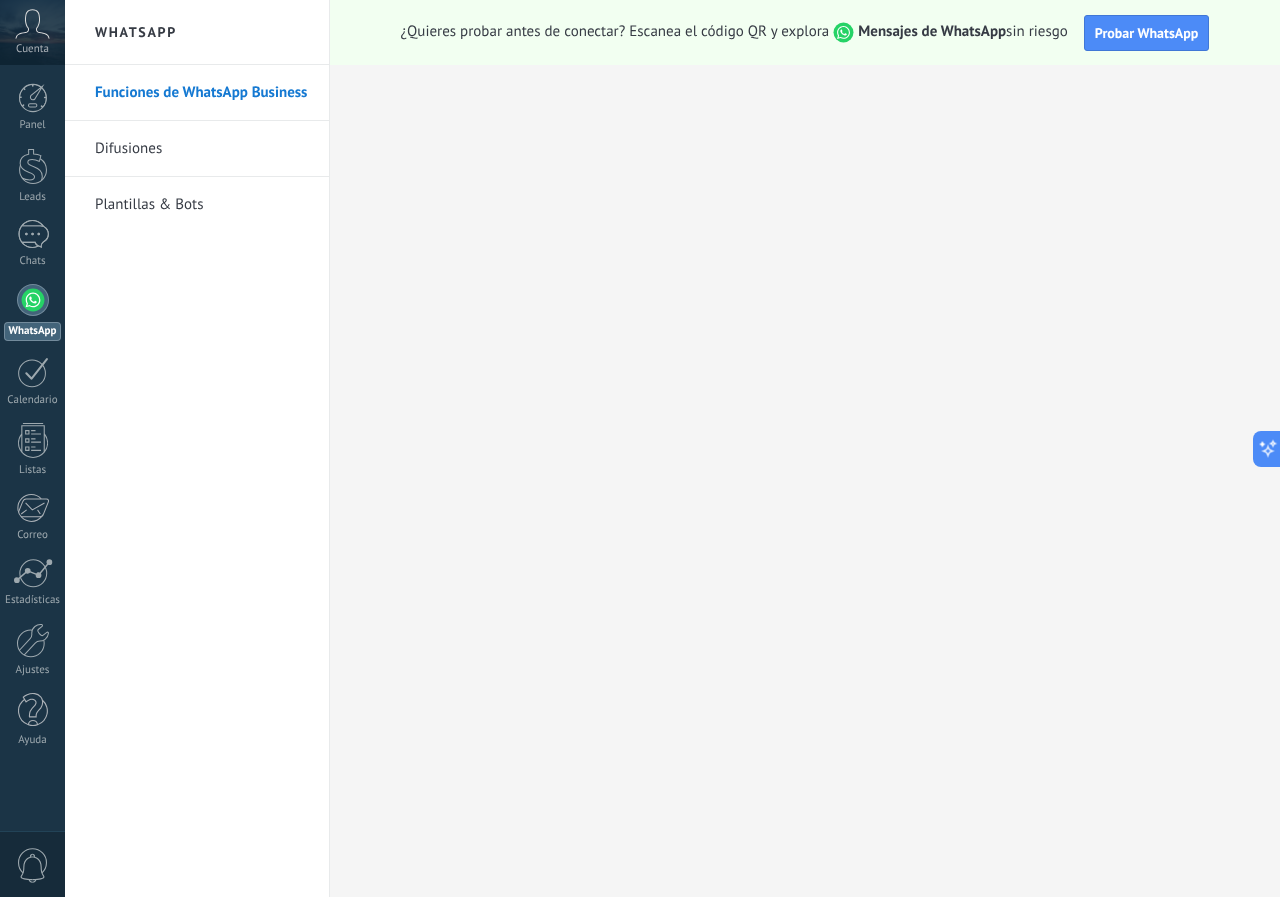 click at bounding box center [33, 300] 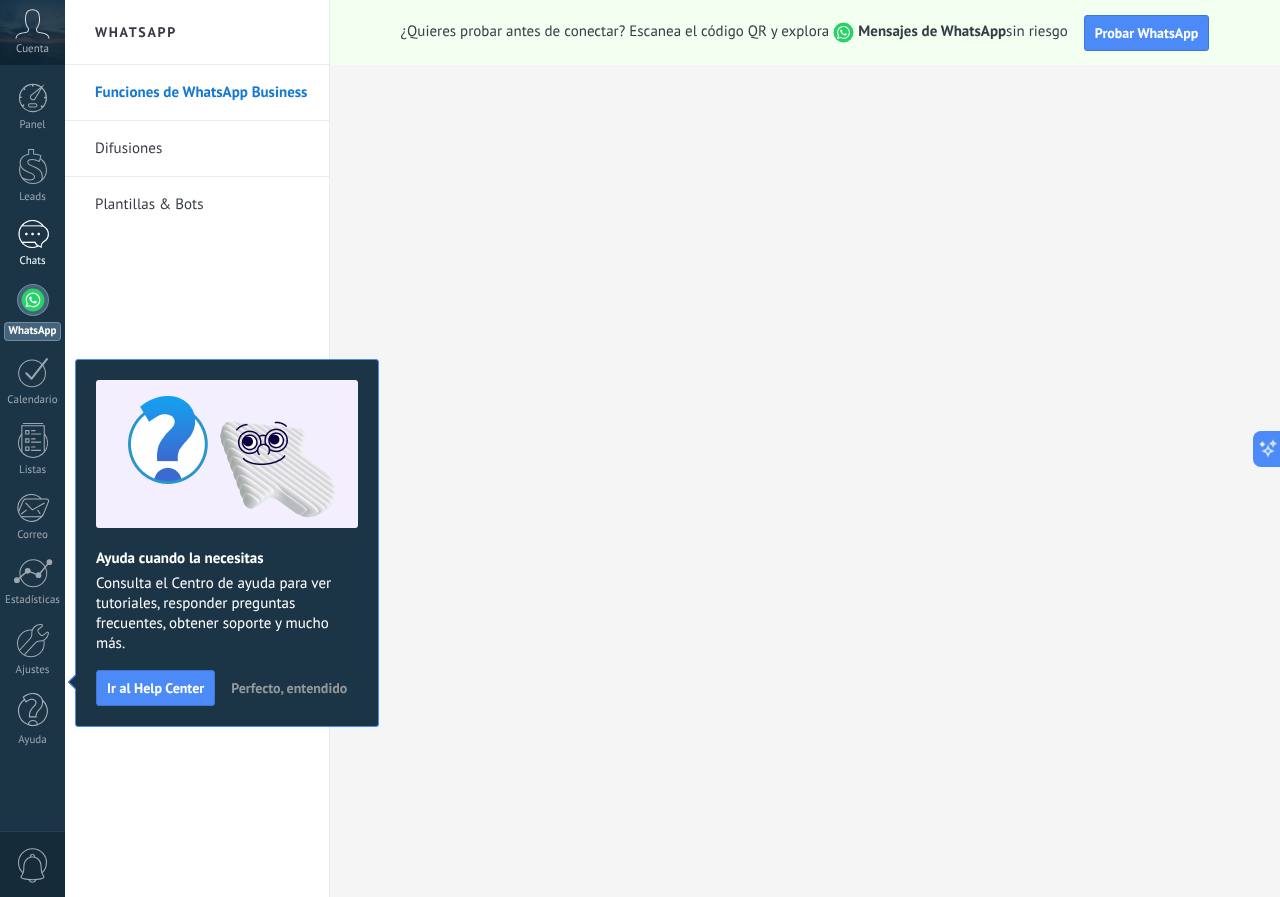 click at bounding box center [33, 234] 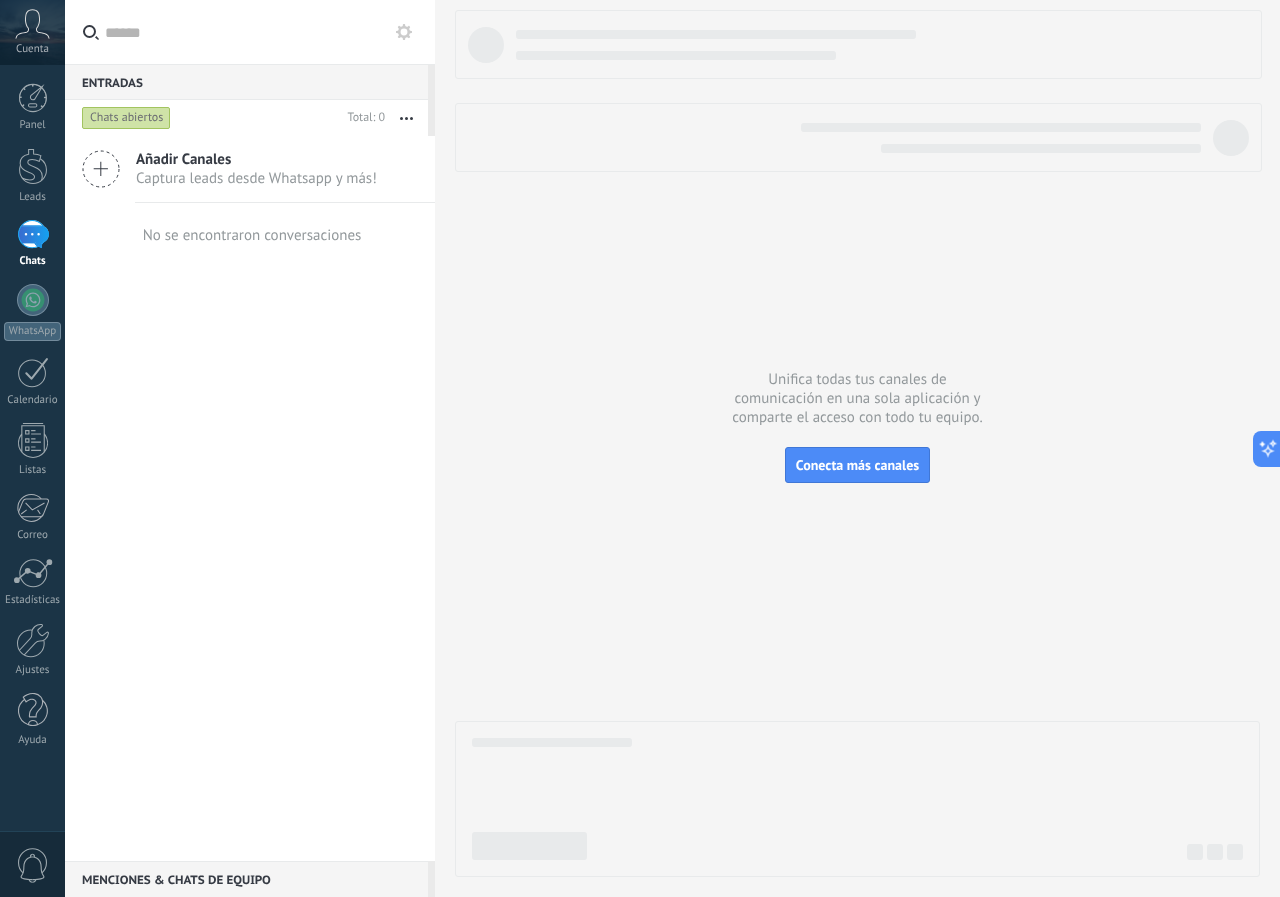 click on "Cuenta" at bounding box center (32, 32) 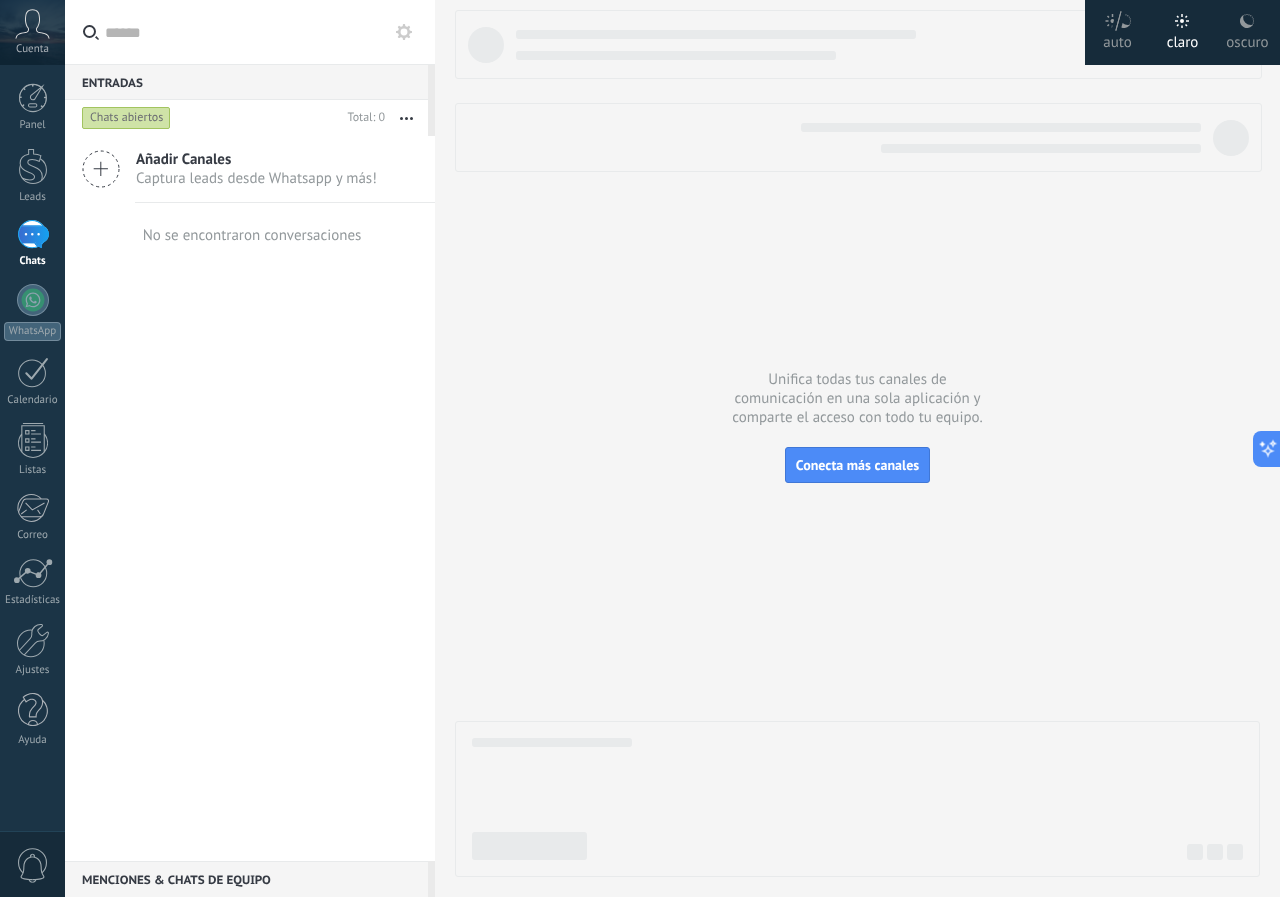 click at bounding box center [857, 443] 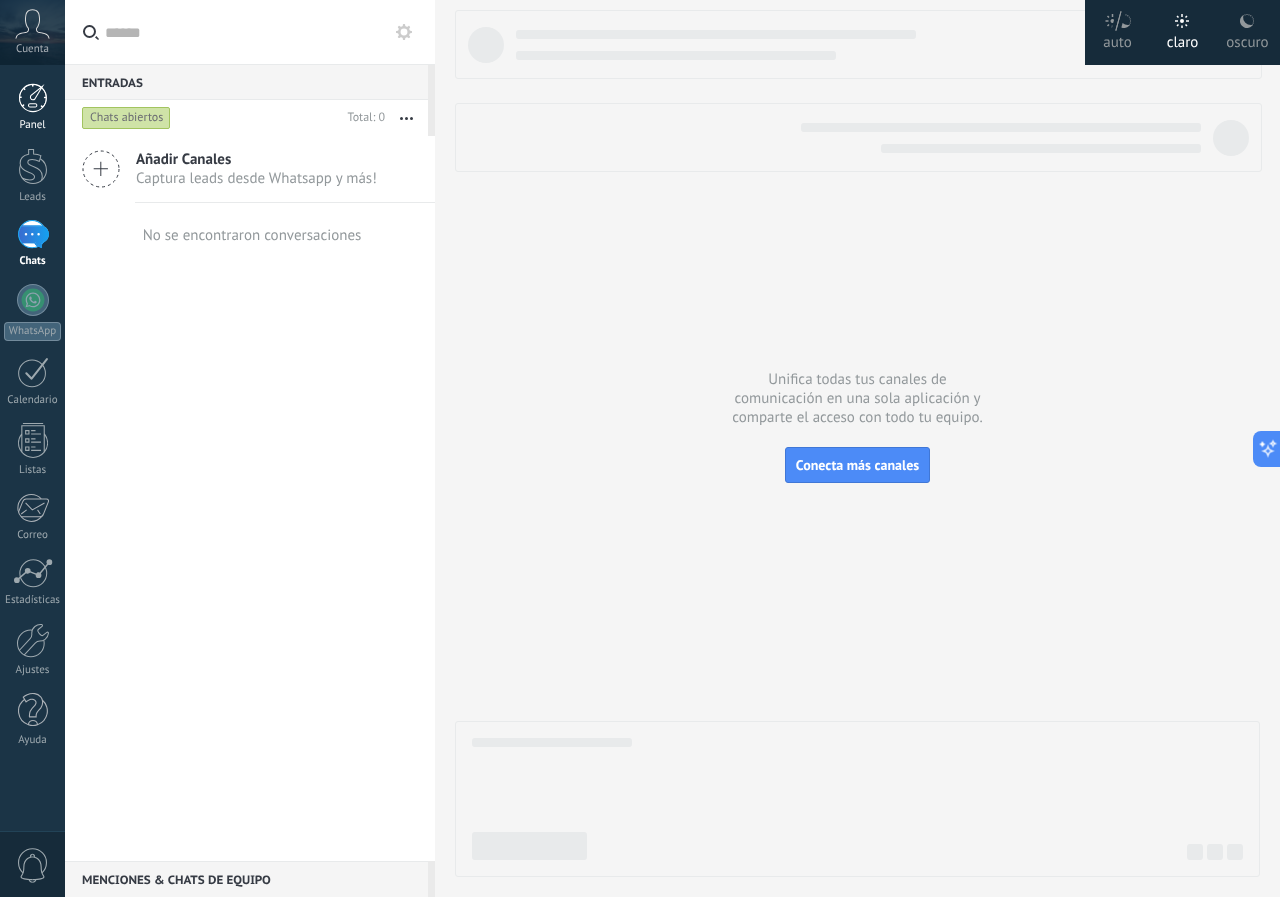 click at bounding box center (33, 98) 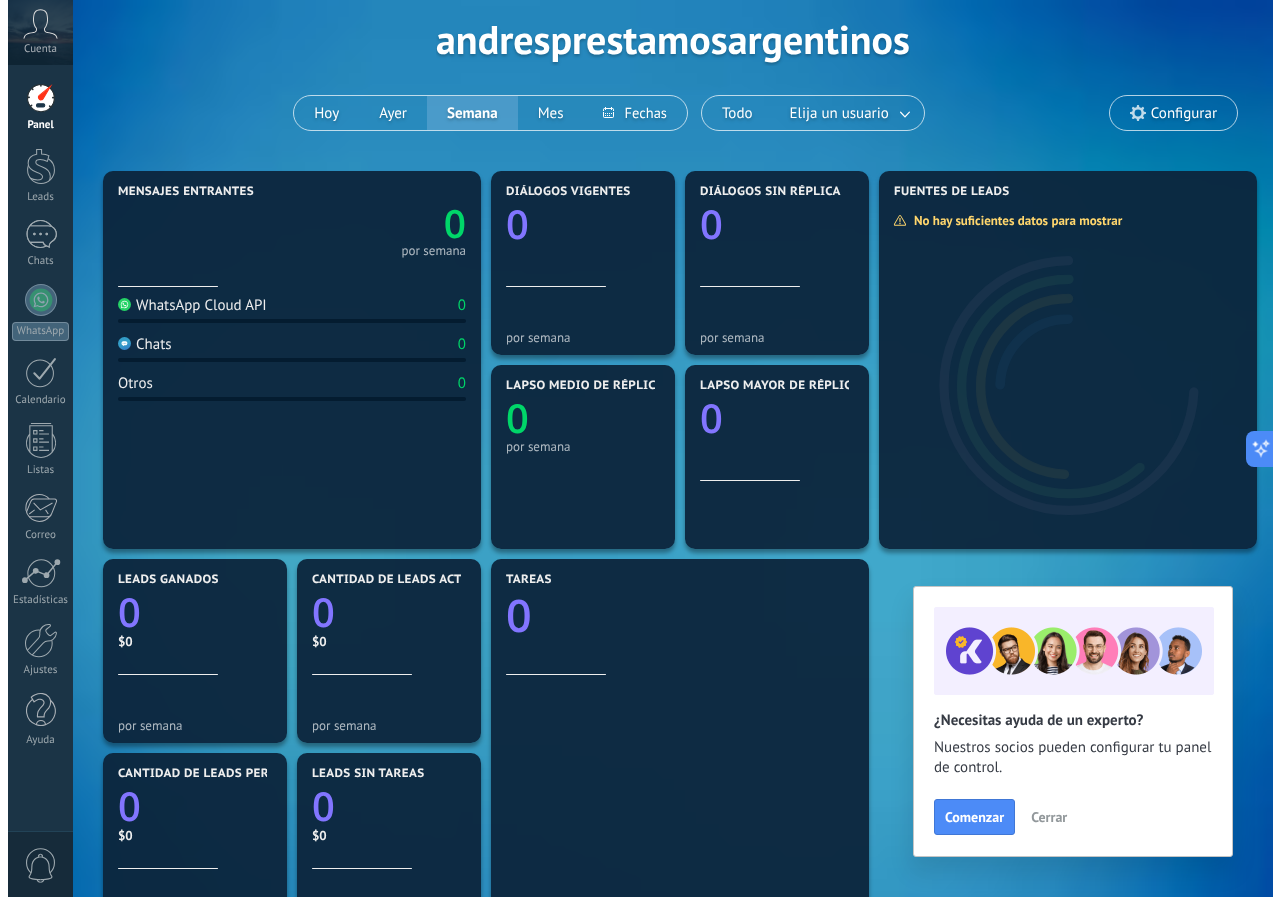 scroll, scrollTop: 0, scrollLeft: 0, axis: both 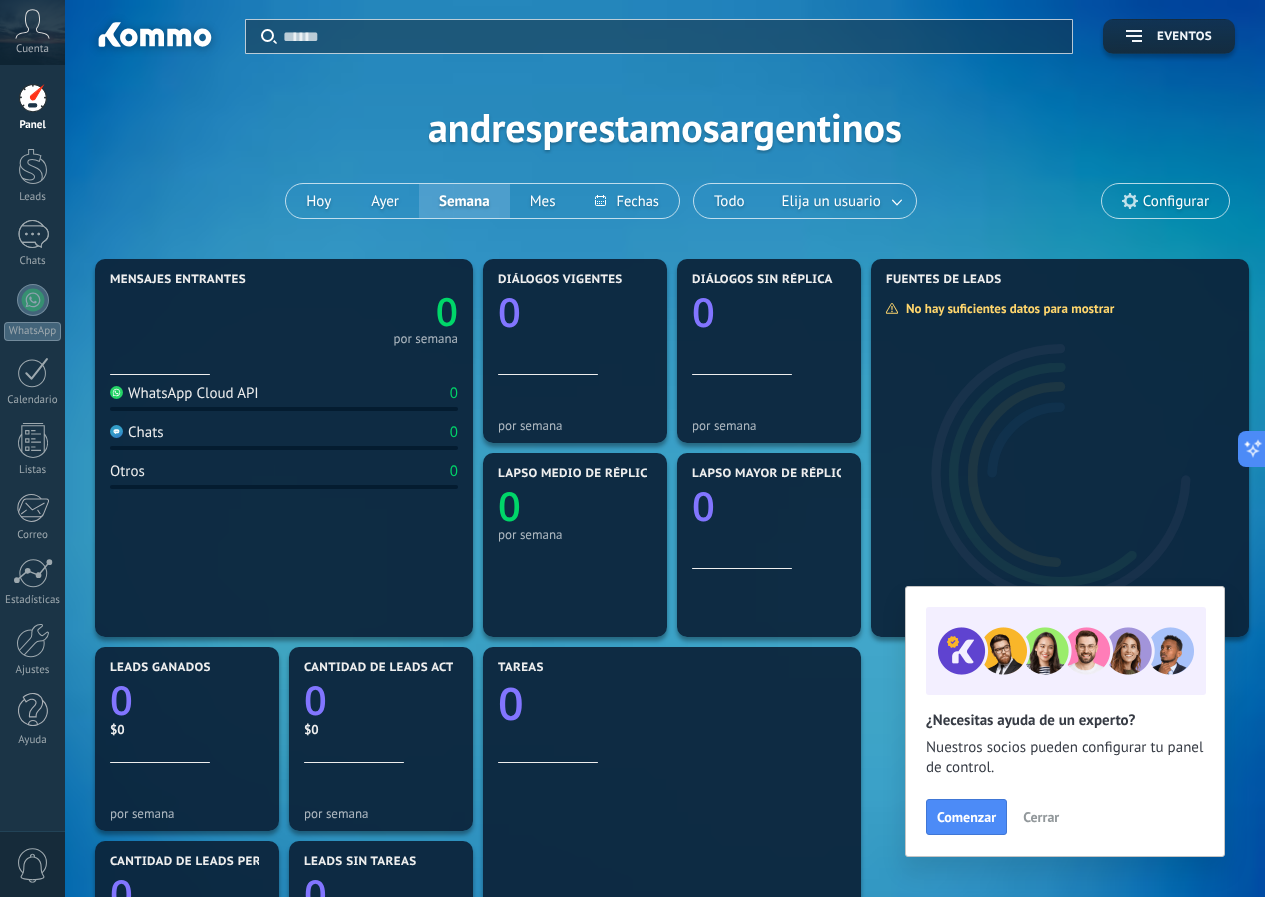 click on "Configurar" at bounding box center [1176, 201] 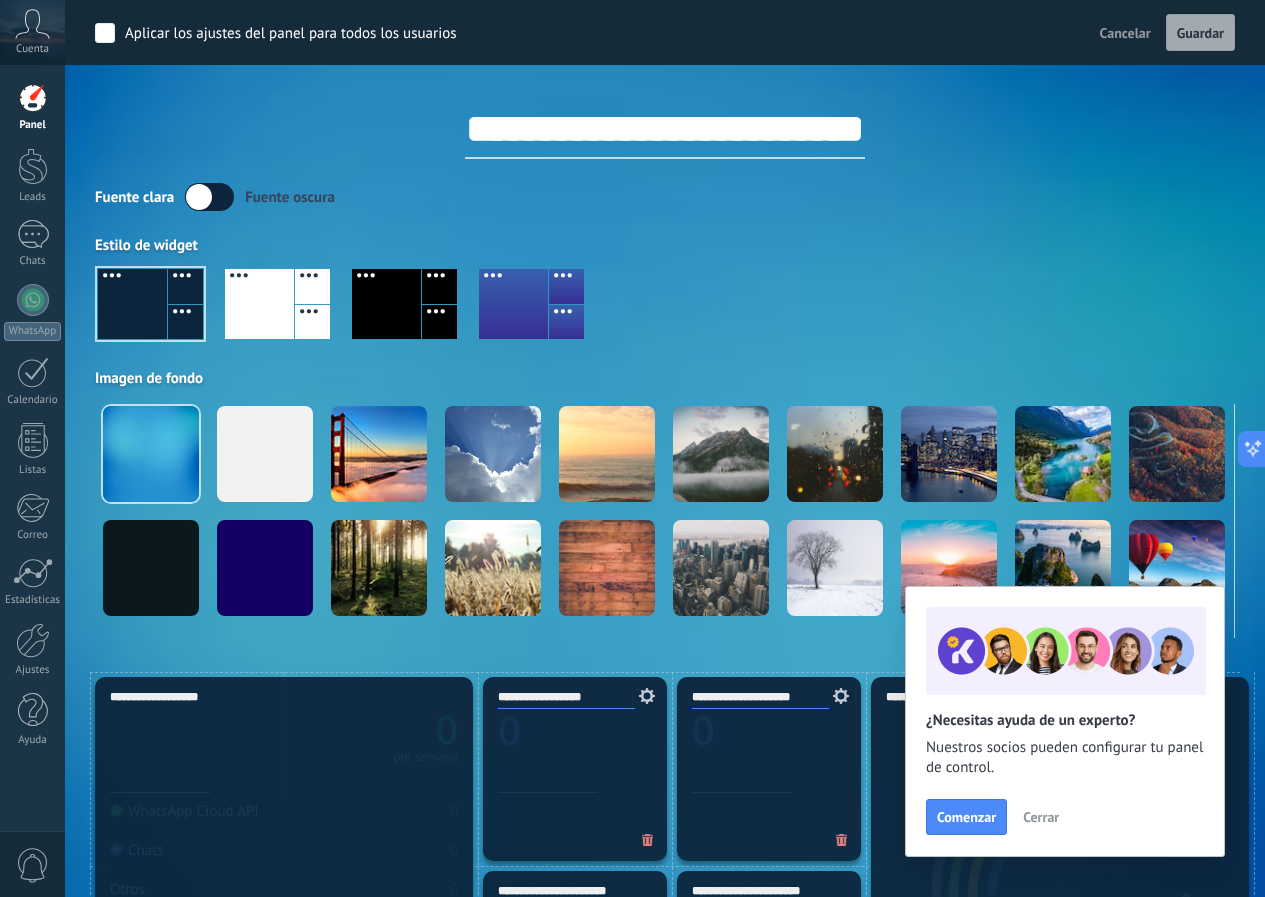 click on "Cerrar" at bounding box center [1041, 817] 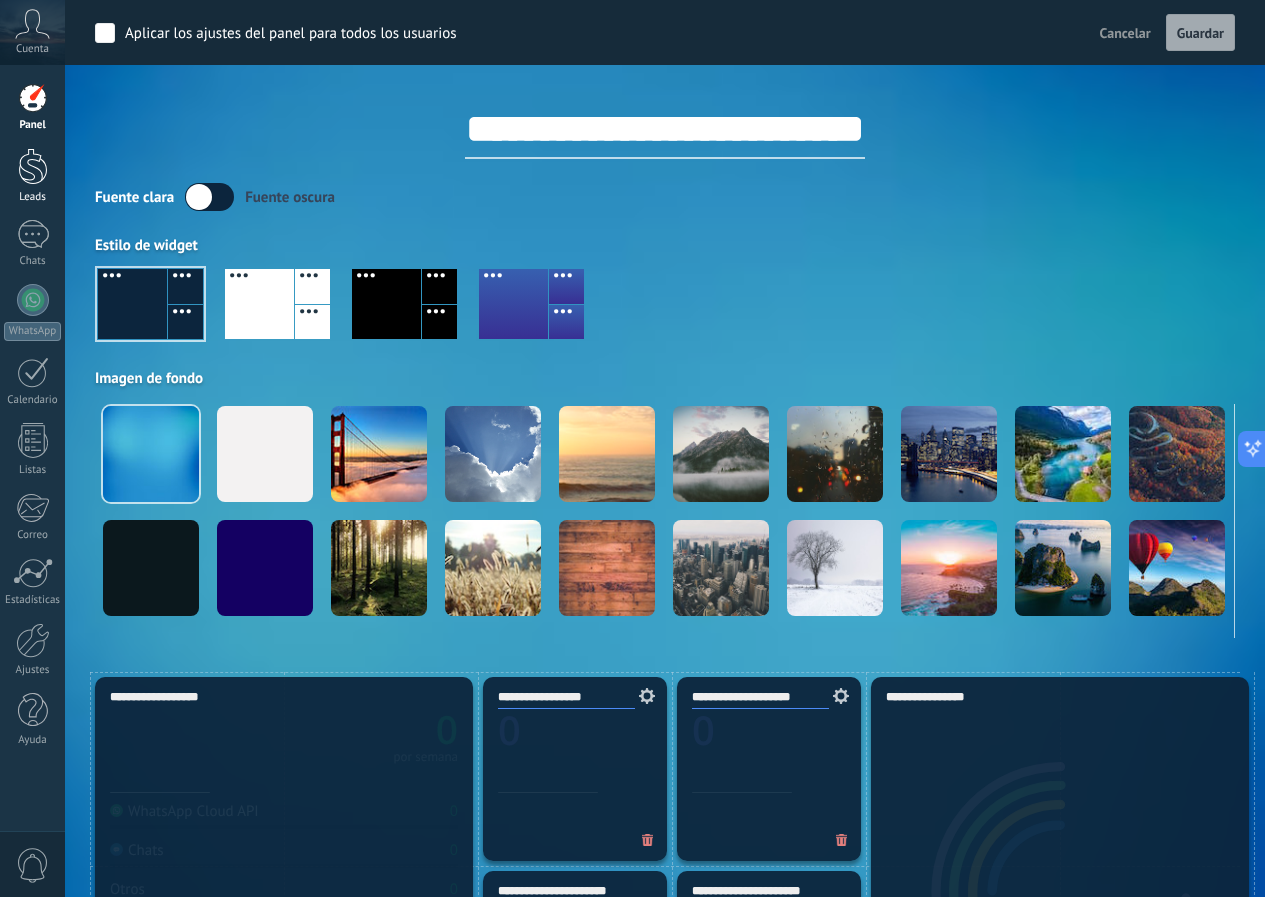 click at bounding box center (33, 166) 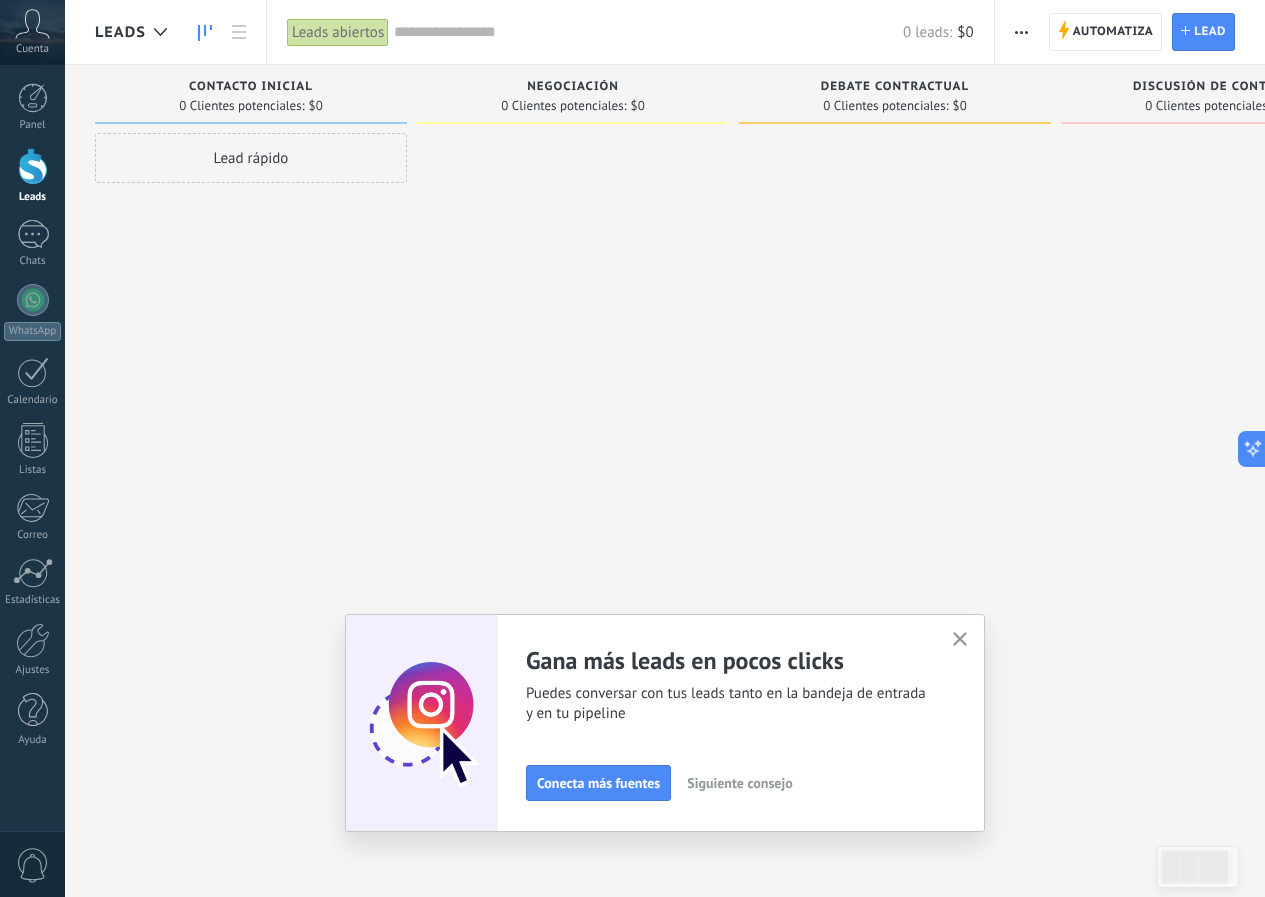 click 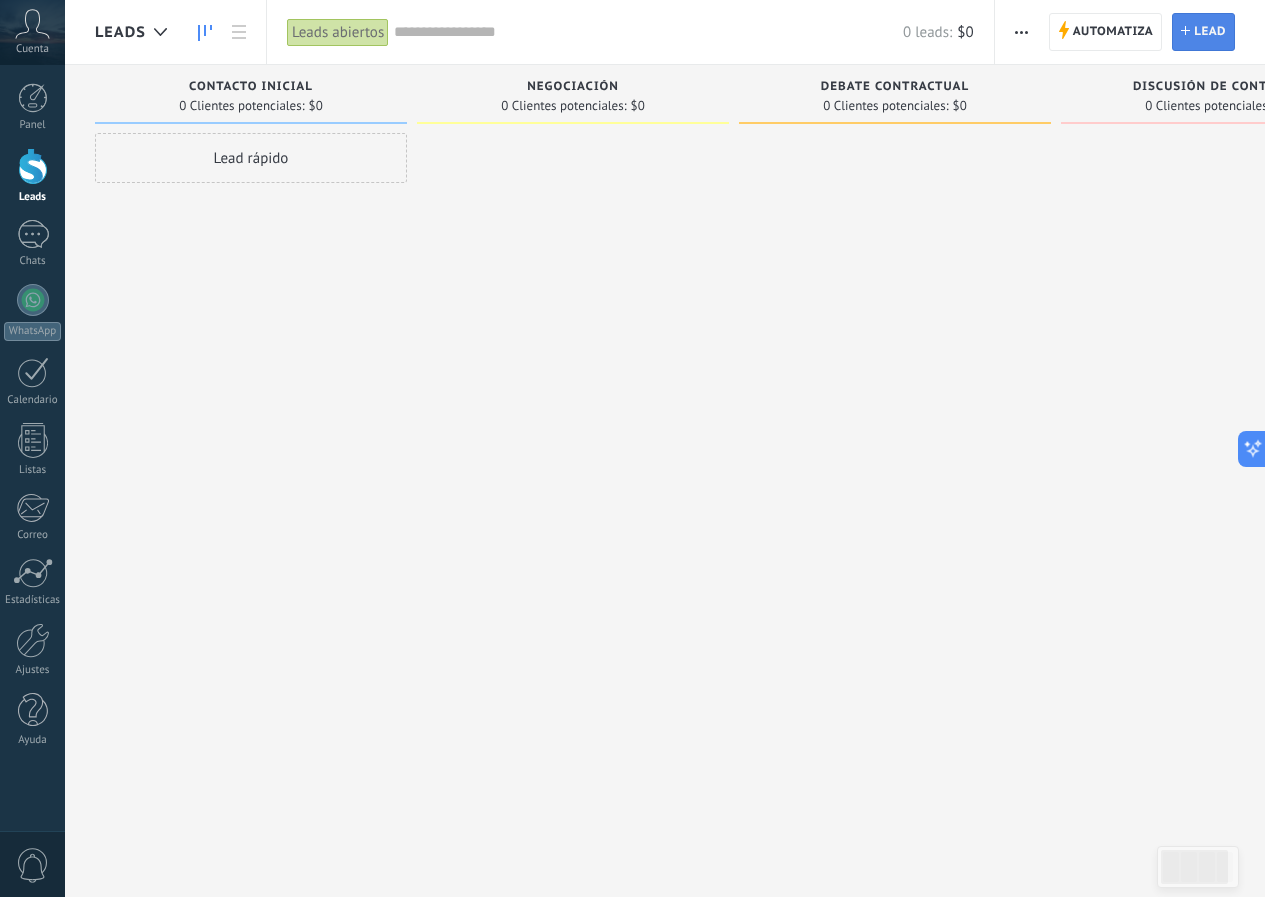 click on "Lead" at bounding box center [1210, 32] 